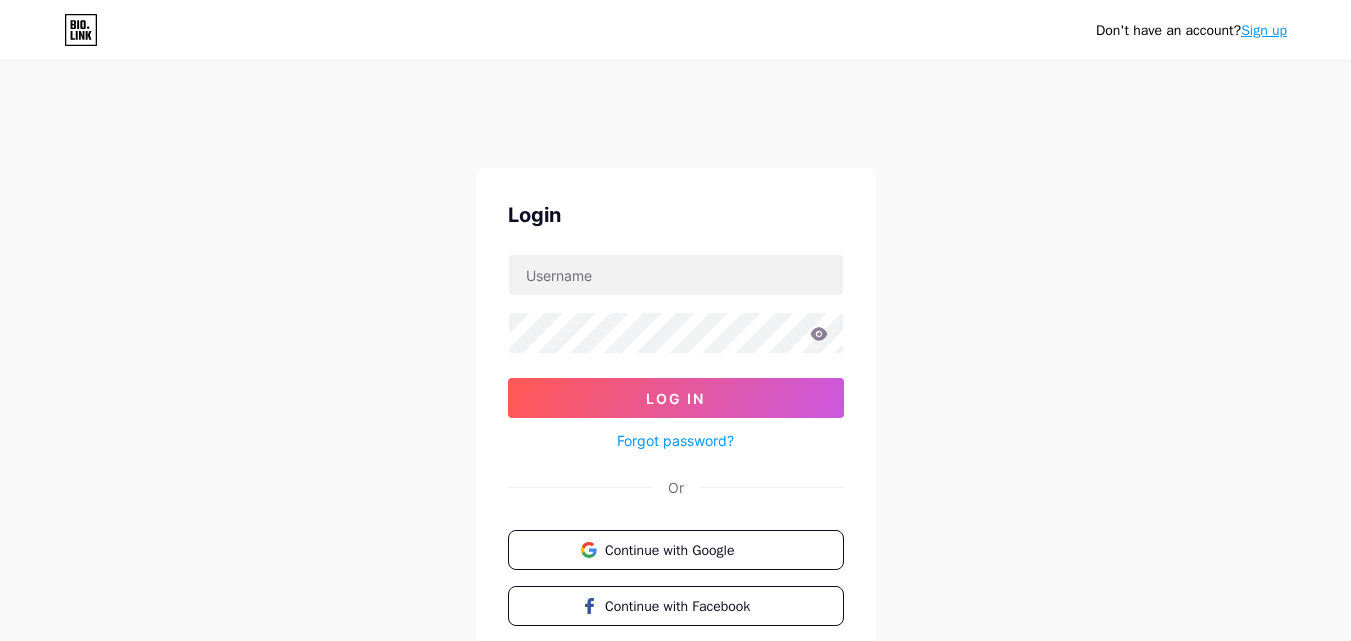 click at bounding box center (676, 275) 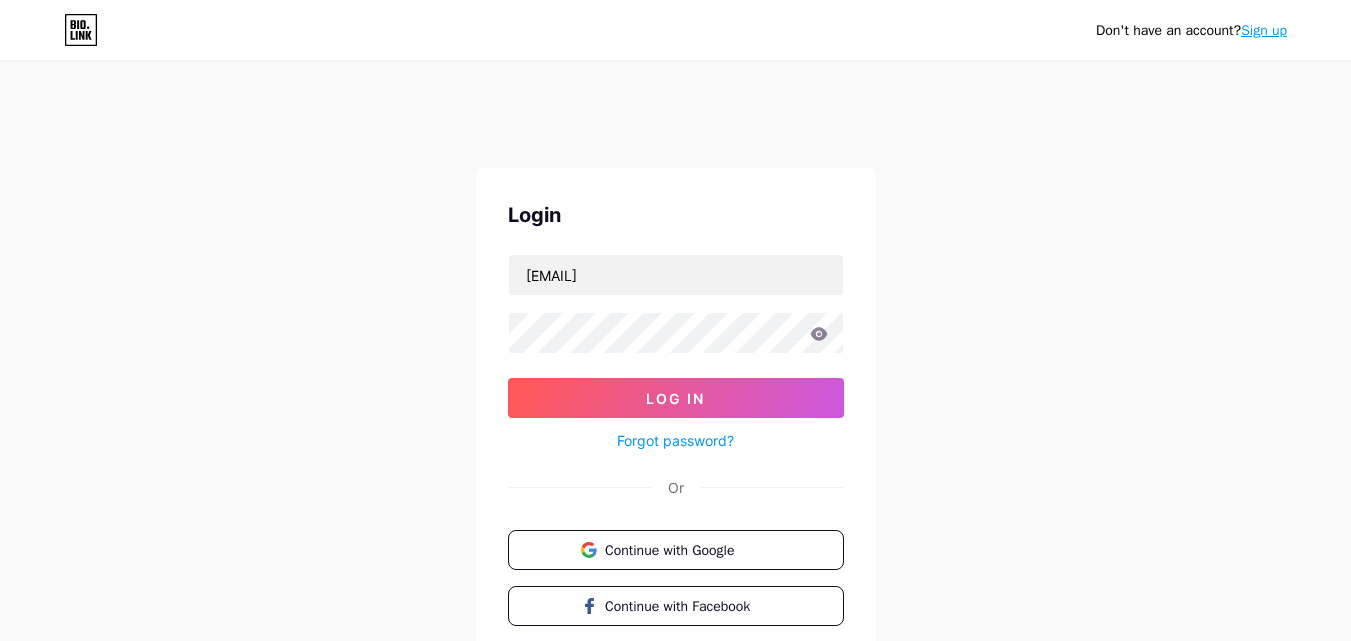 click on "[EMAIL] Log In
Forgot password?" at bounding box center [676, 353] 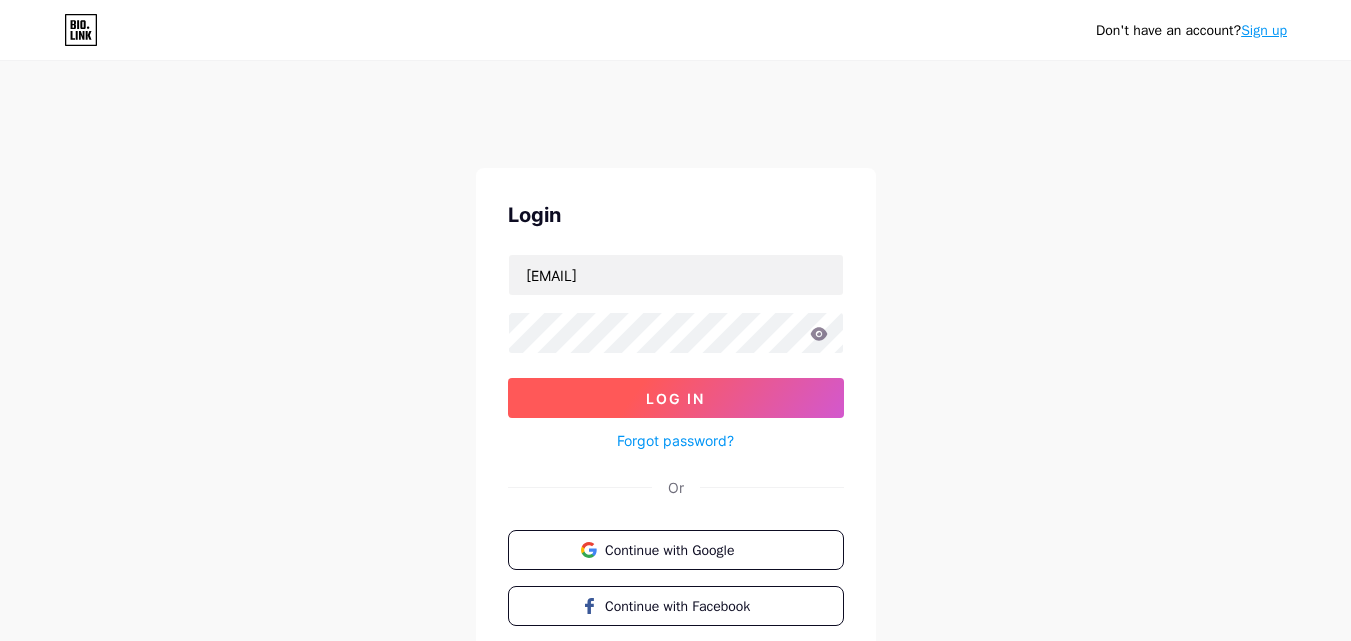 click on "Log In" at bounding box center [676, 398] 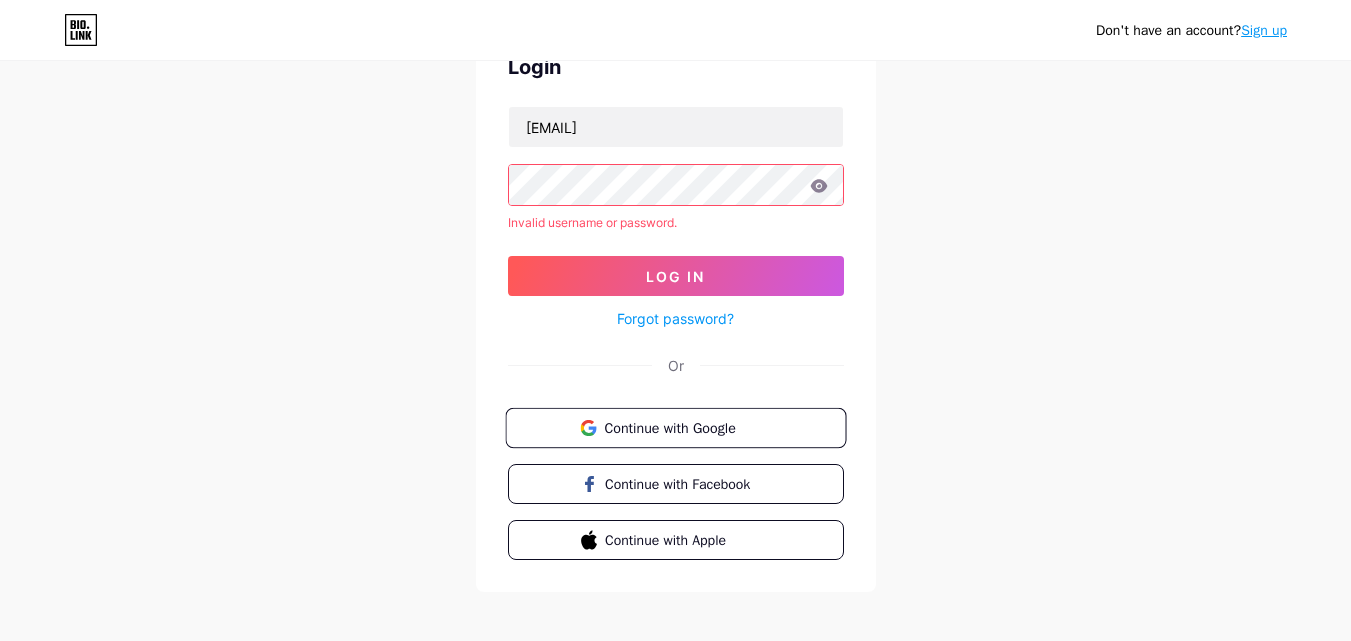 scroll, scrollTop: 162, scrollLeft: 0, axis: vertical 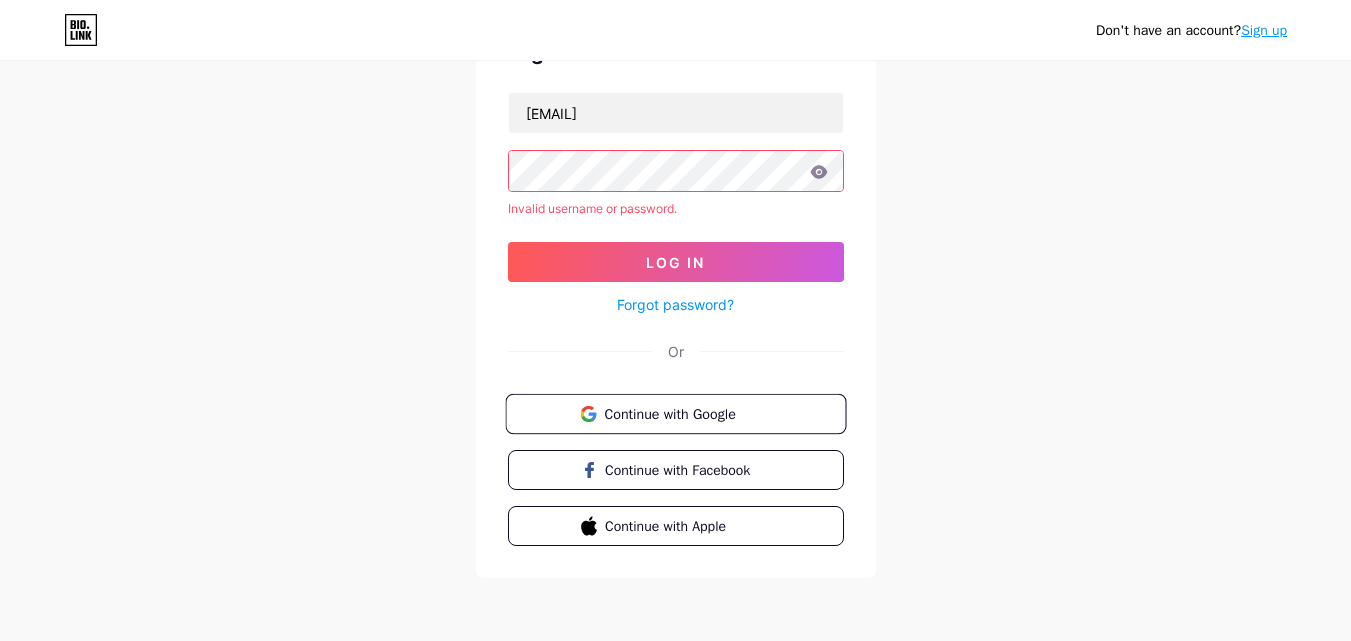 click on "Continue with Google" at bounding box center [687, 413] 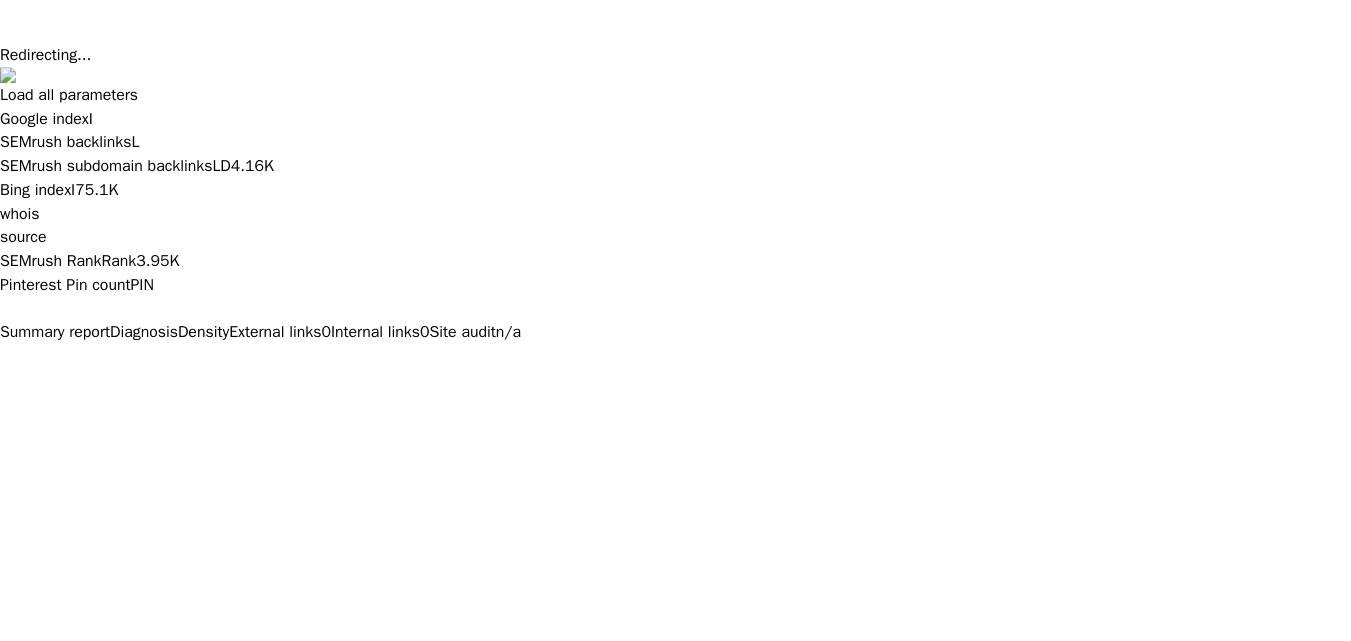 scroll, scrollTop: 0, scrollLeft: 0, axis: both 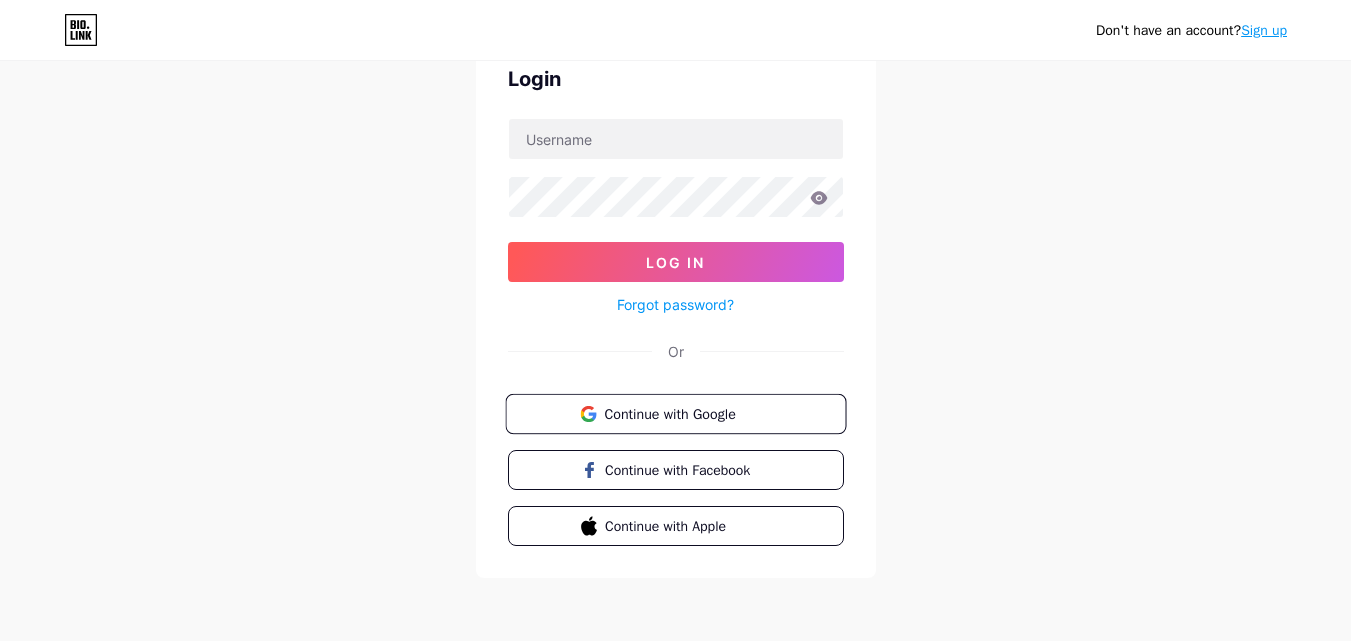 click on "Continue with Google" at bounding box center (687, 413) 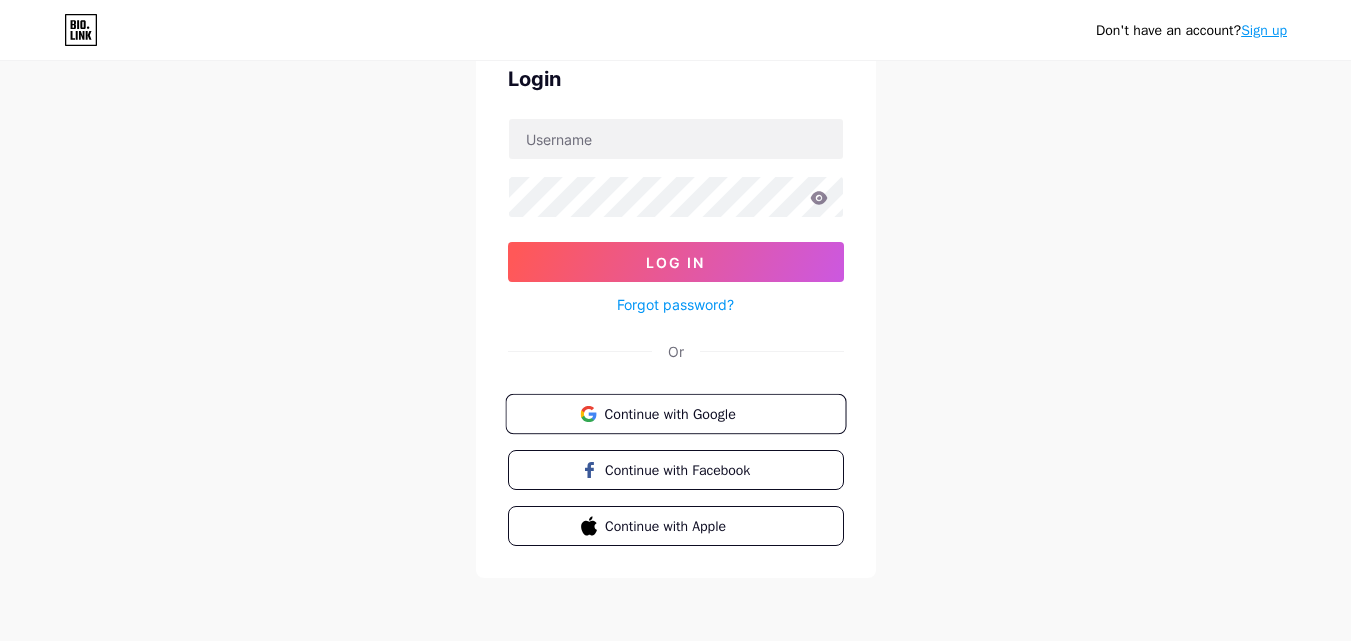 click on "Continue with Google" at bounding box center (675, 414) 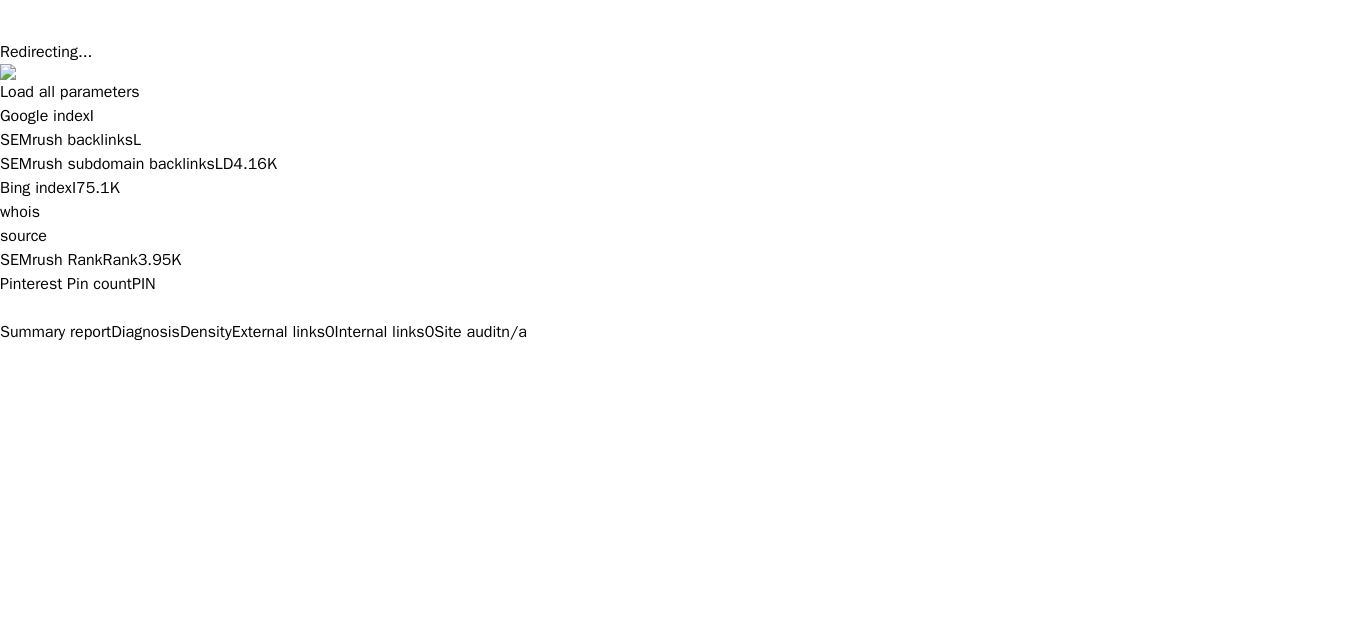 scroll, scrollTop: 0, scrollLeft: 0, axis: both 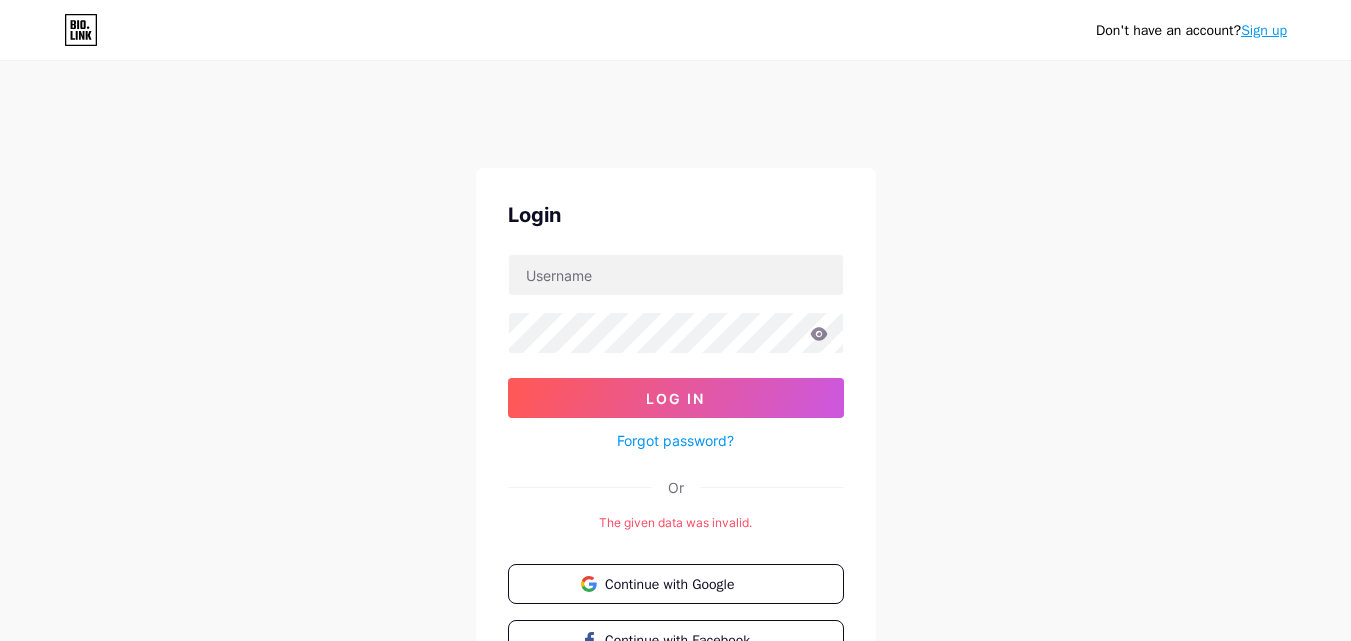 click on "Load all parameters Google index I ! SEMrush backlinks L 0 SEMrush subdomain backlinks LD 4.16K Bing index I 75.1K whois source SEMrush Rank Rank 3.95K Pinterest Pin count PIN 0 More data Summary report Diagnosis Density External links 0 Internal links 0 Site audit n/a" at bounding box center [675, 964] 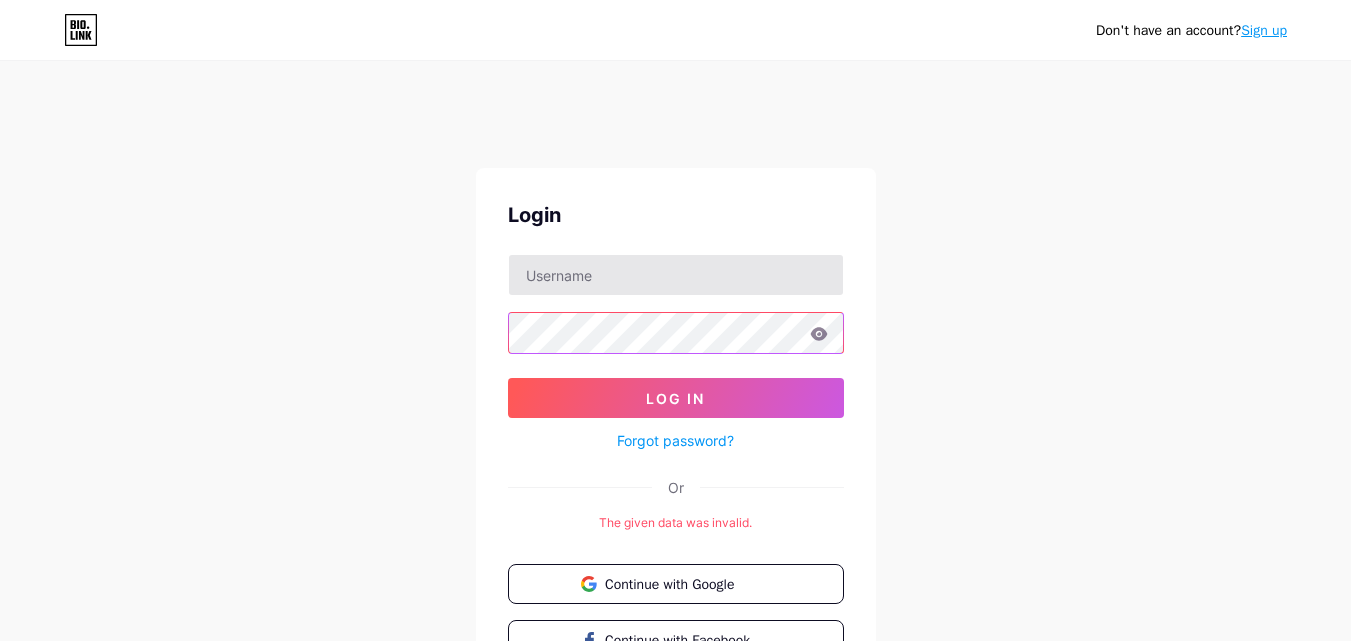 click at bounding box center (676, 333) 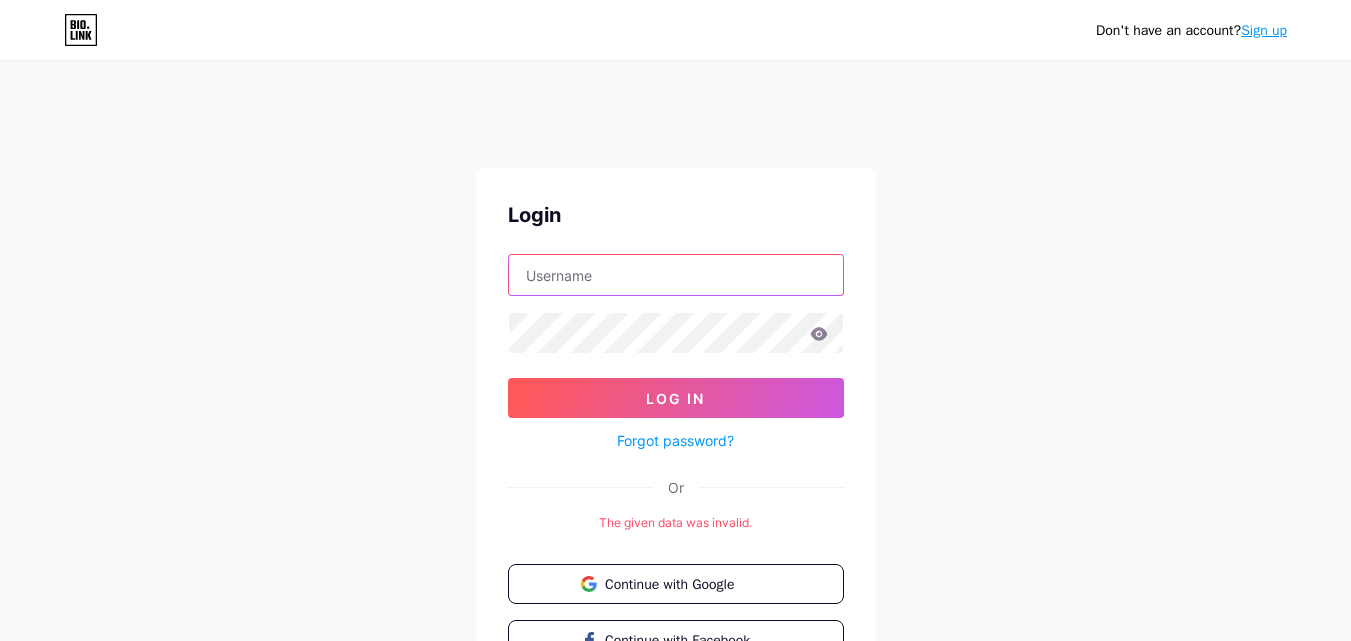 click at bounding box center (676, 275) 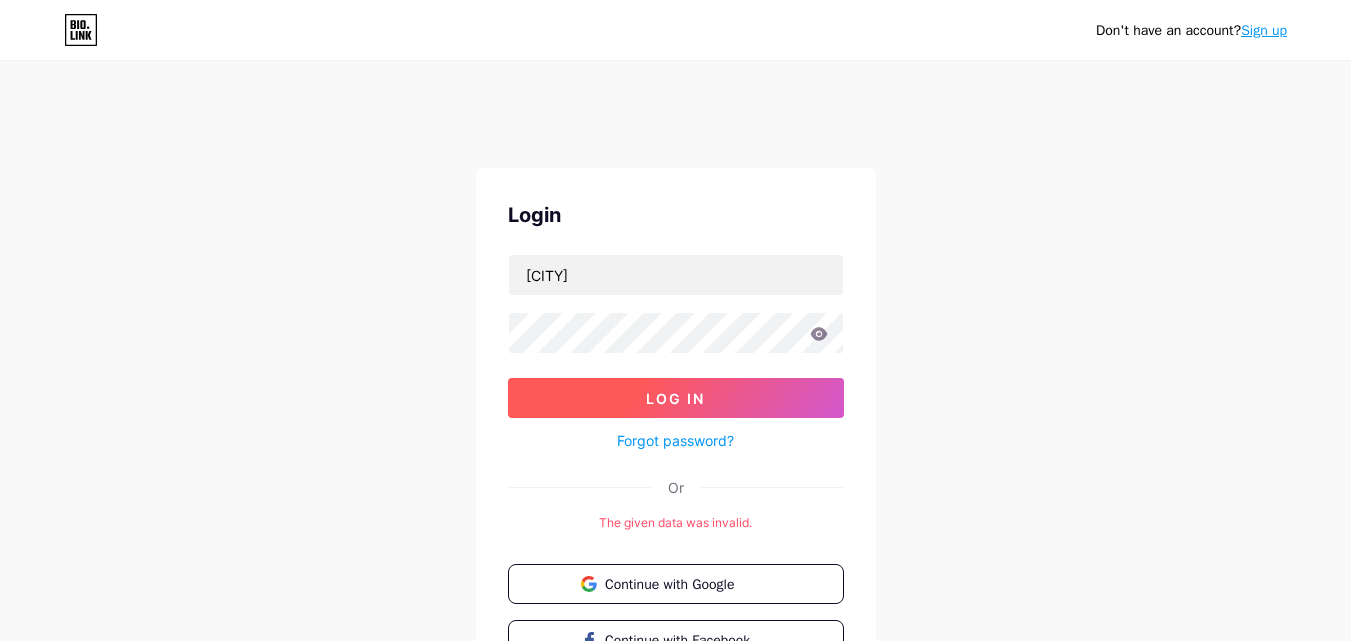 click on "Log In" at bounding box center [675, 398] 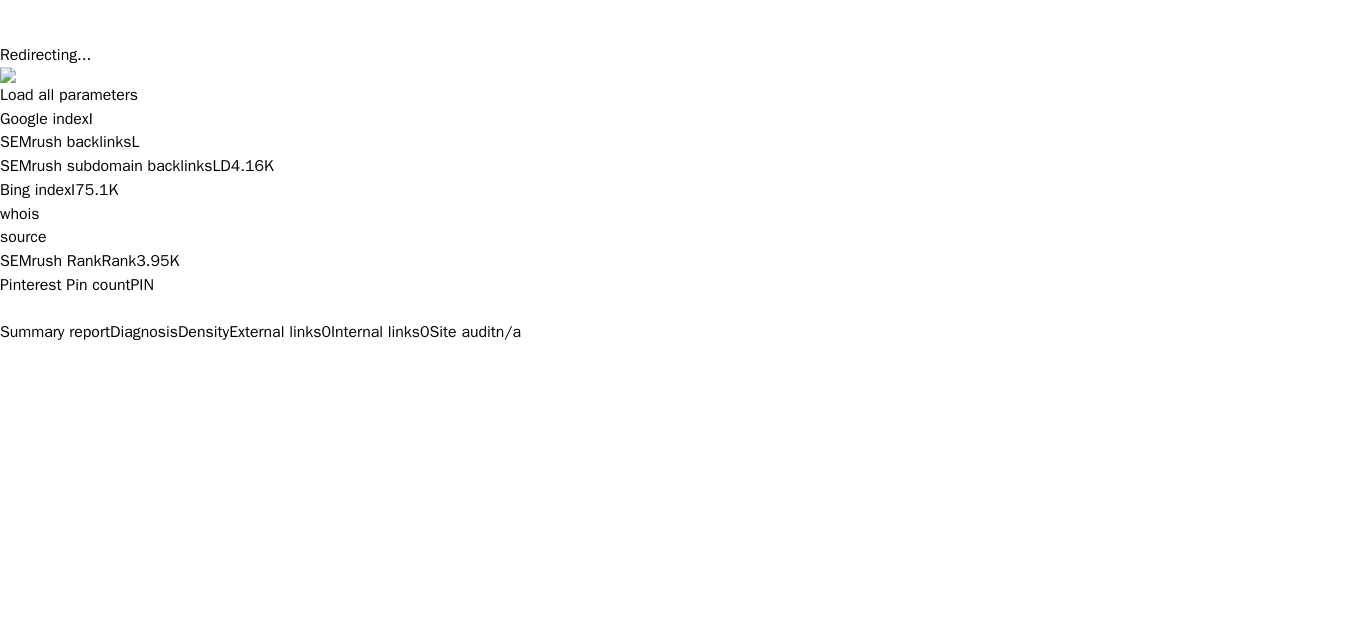 scroll, scrollTop: 0, scrollLeft: 0, axis: both 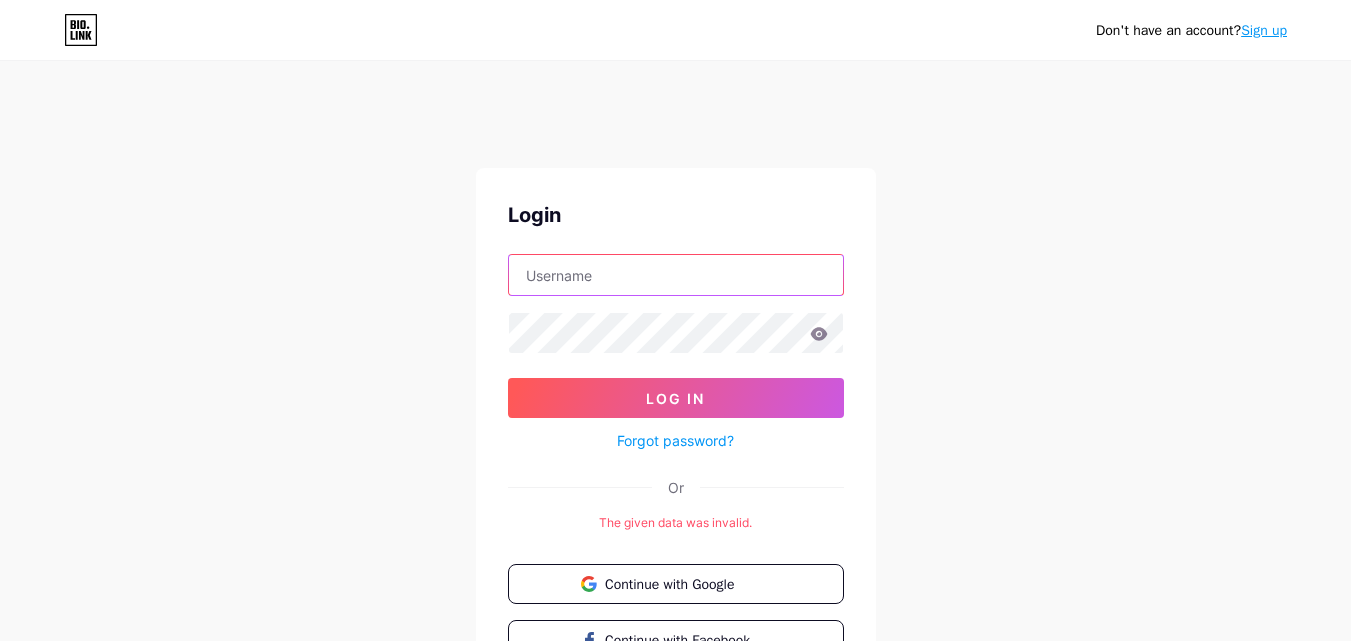 click at bounding box center (676, 275) 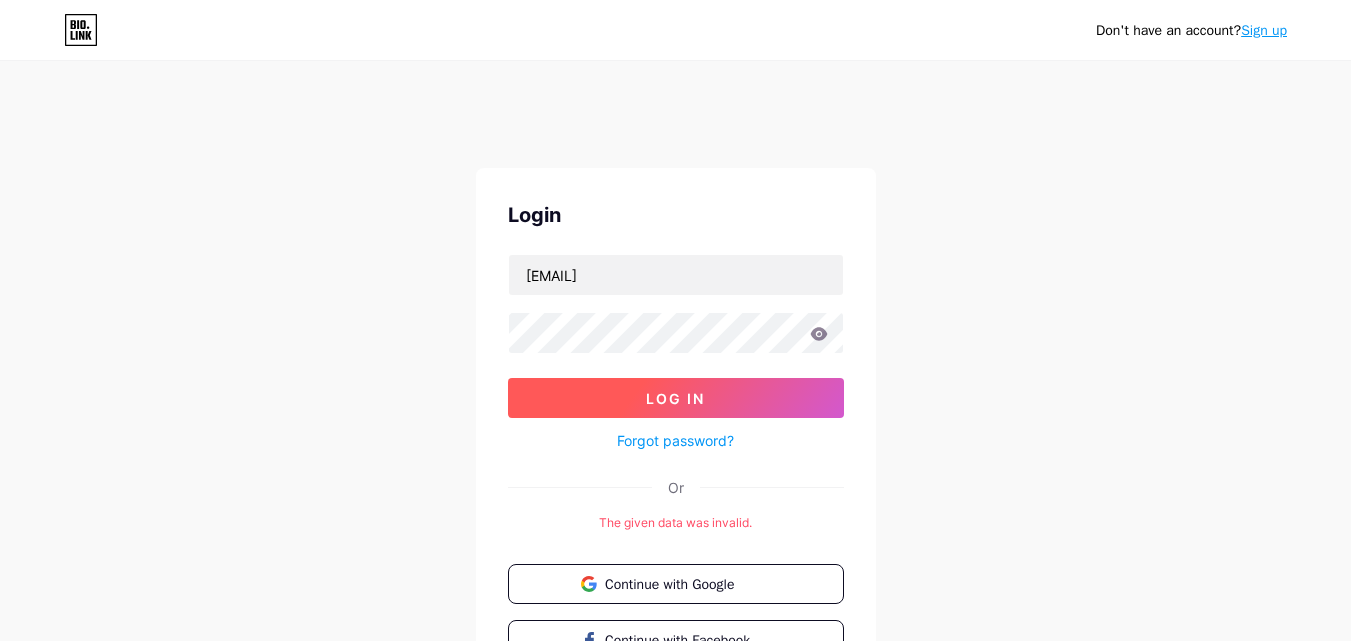 click on "Log In" at bounding box center [676, 398] 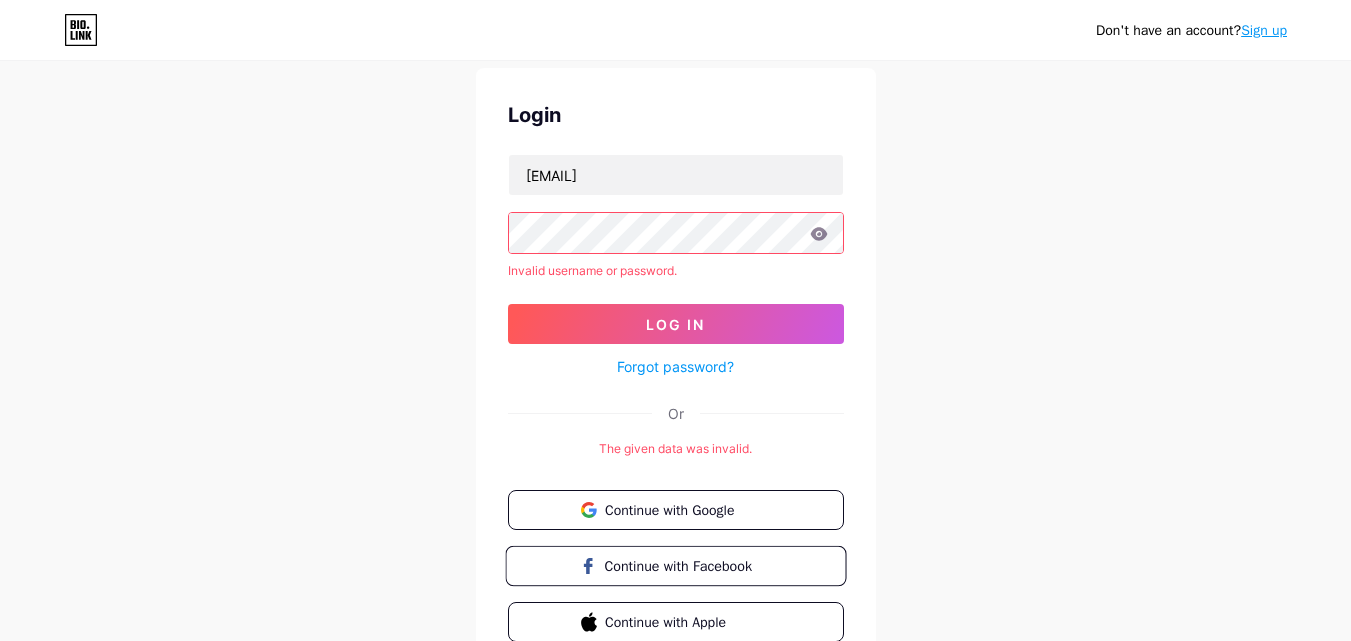 scroll, scrollTop: 196, scrollLeft: 0, axis: vertical 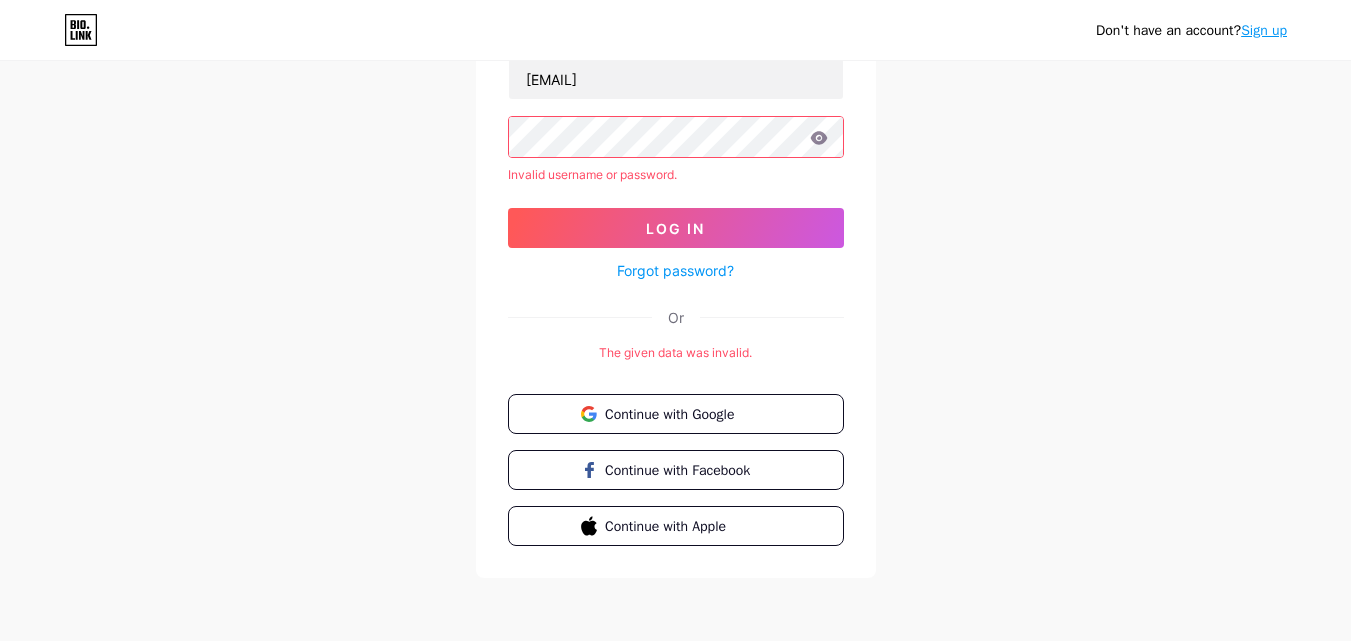 click on "Login     ailesburyh@gmail.com           Invalid username or password.     Log In
Forgot password?
Or     The given data was invalid.   Continue with Google     Continue with Facebook
Continue with Apple" at bounding box center [676, 275] 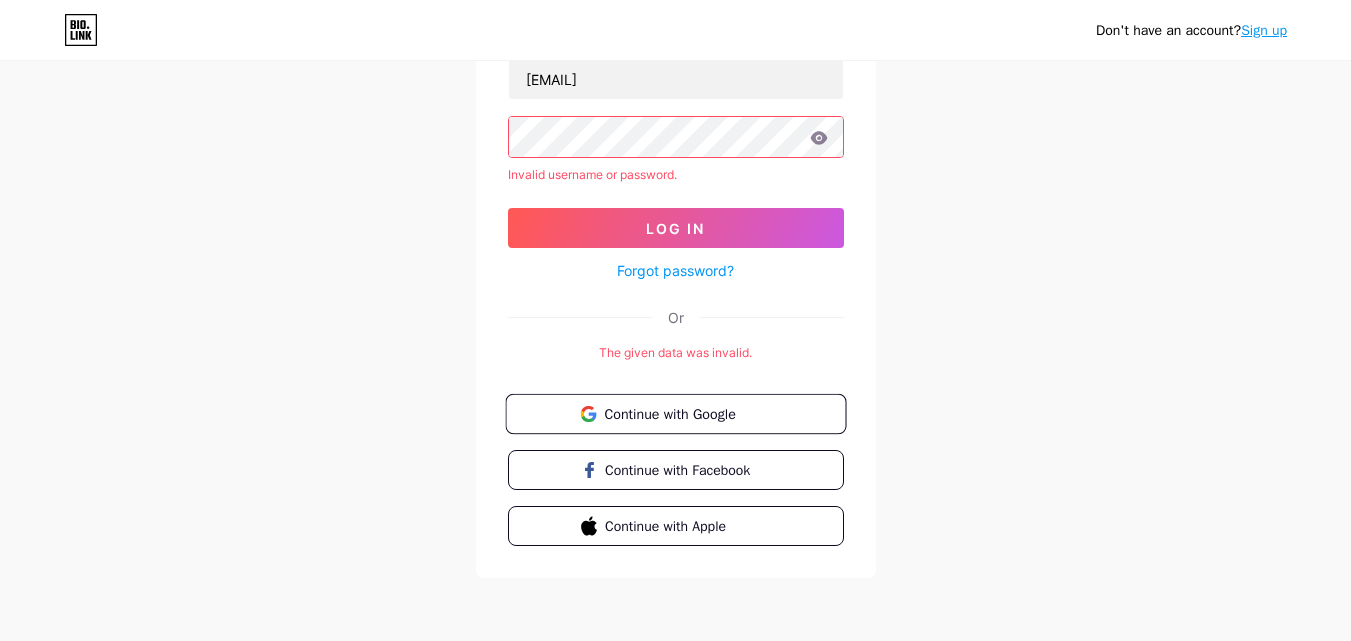 click on "Continue with Google" at bounding box center (687, 413) 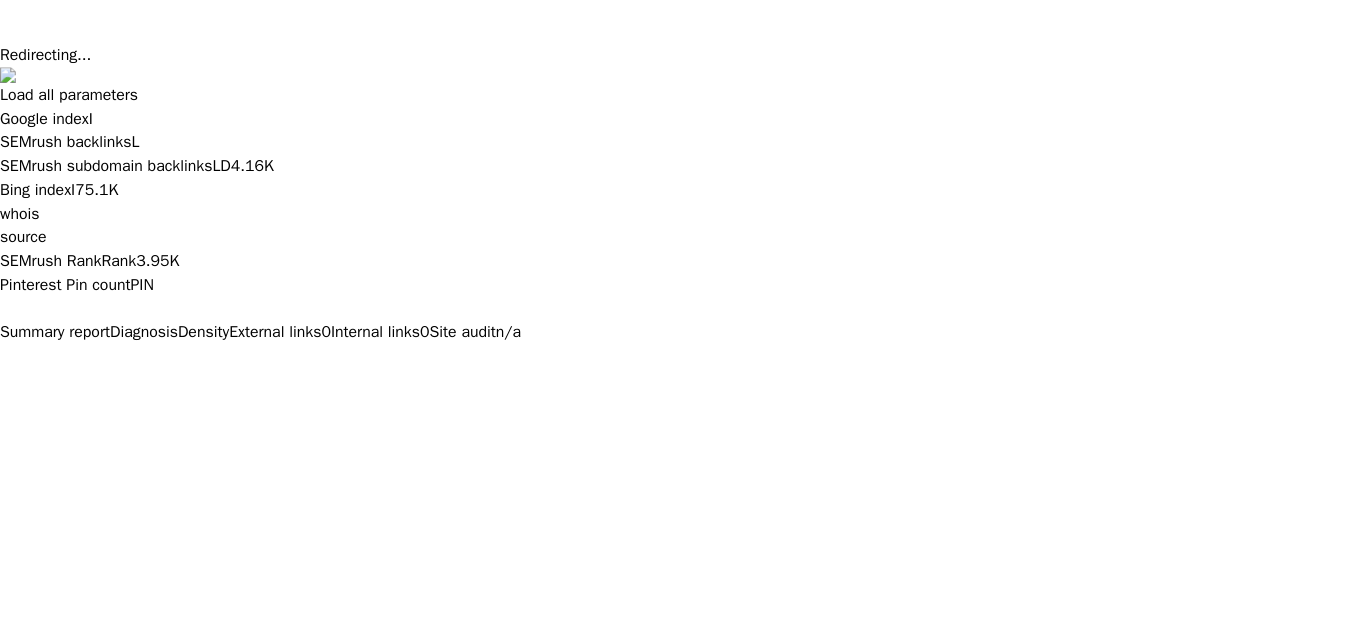 scroll, scrollTop: 0, scrollLeft: 0, axis: both 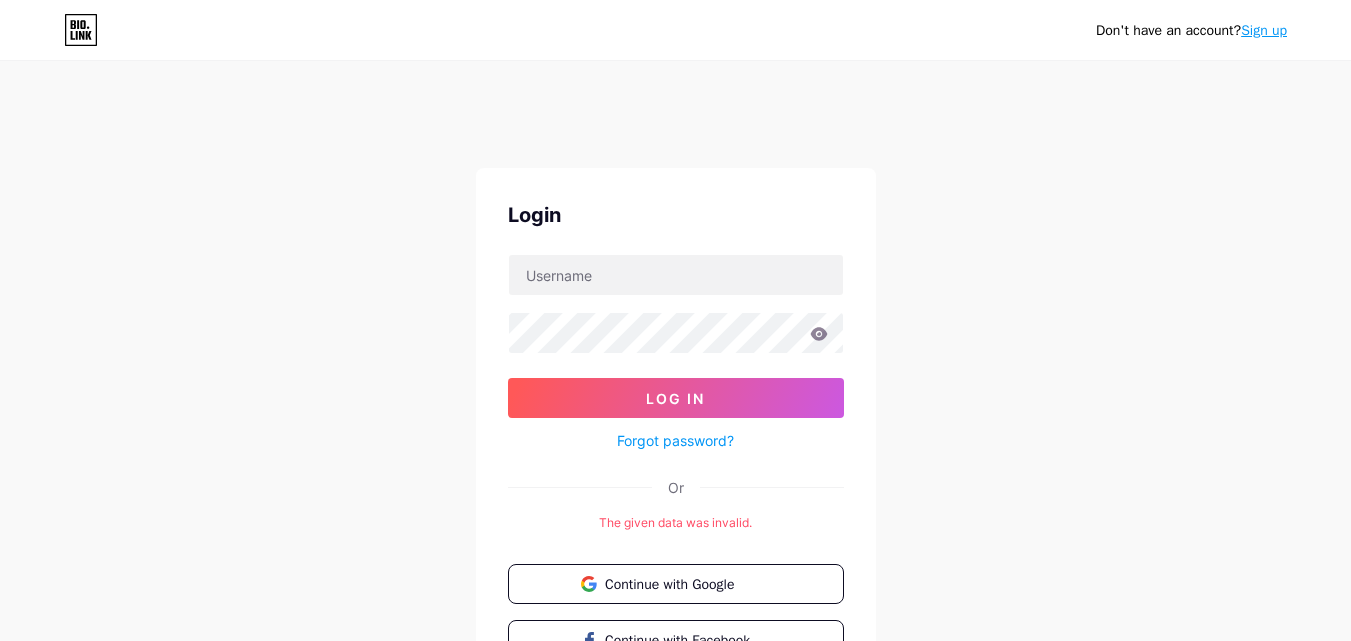 click on "Summary report Diagnosis Density External links 0 Internal links 0 Site audit n/a" at bounding box center [675, 1092] 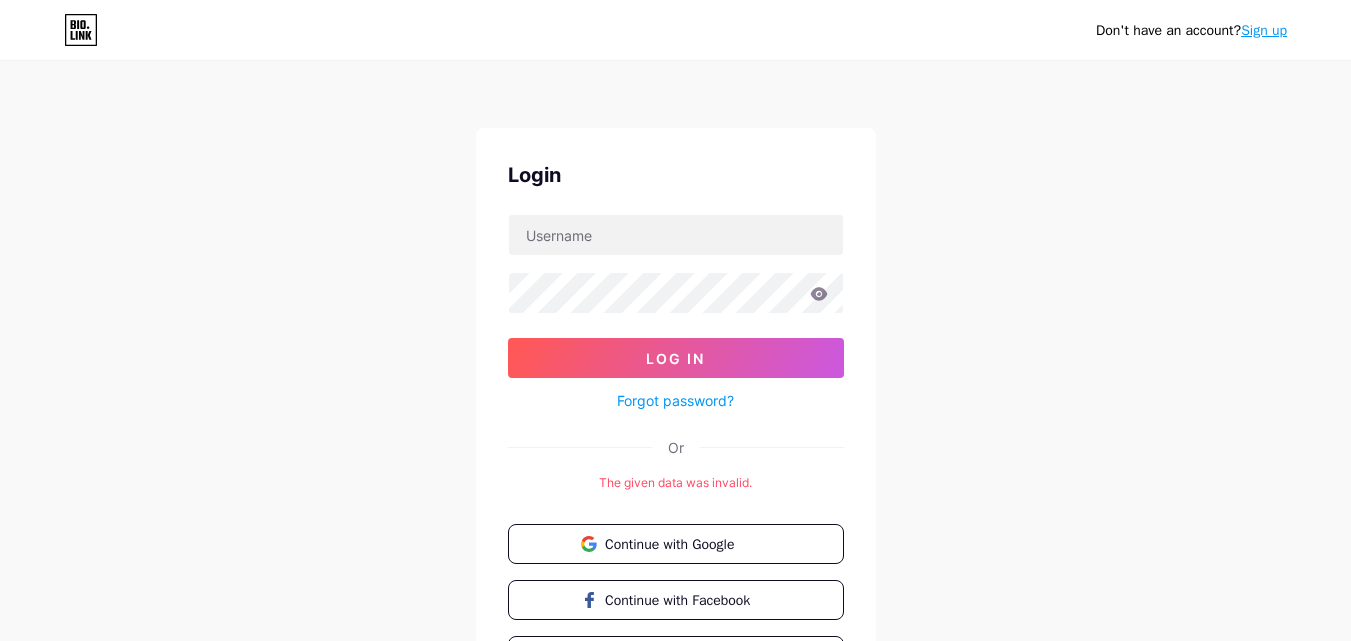 click on "Sign up" at bounding box center (1264, 30) 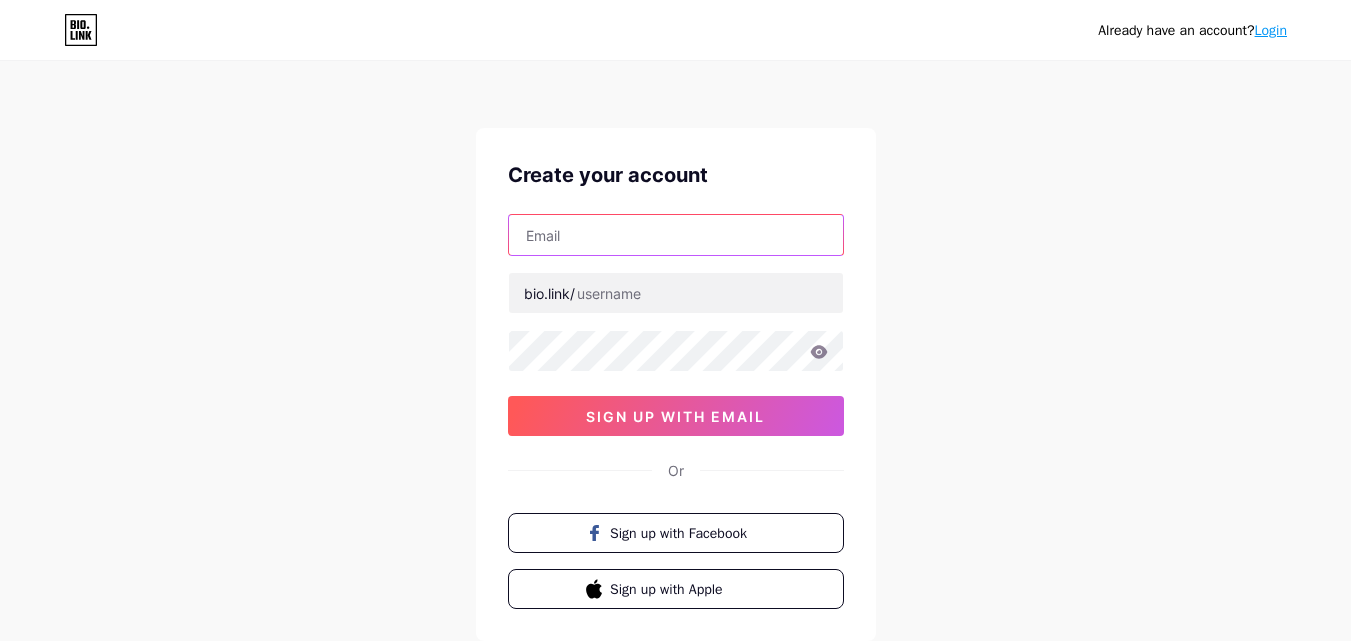 click at bounding box center (676, 235) 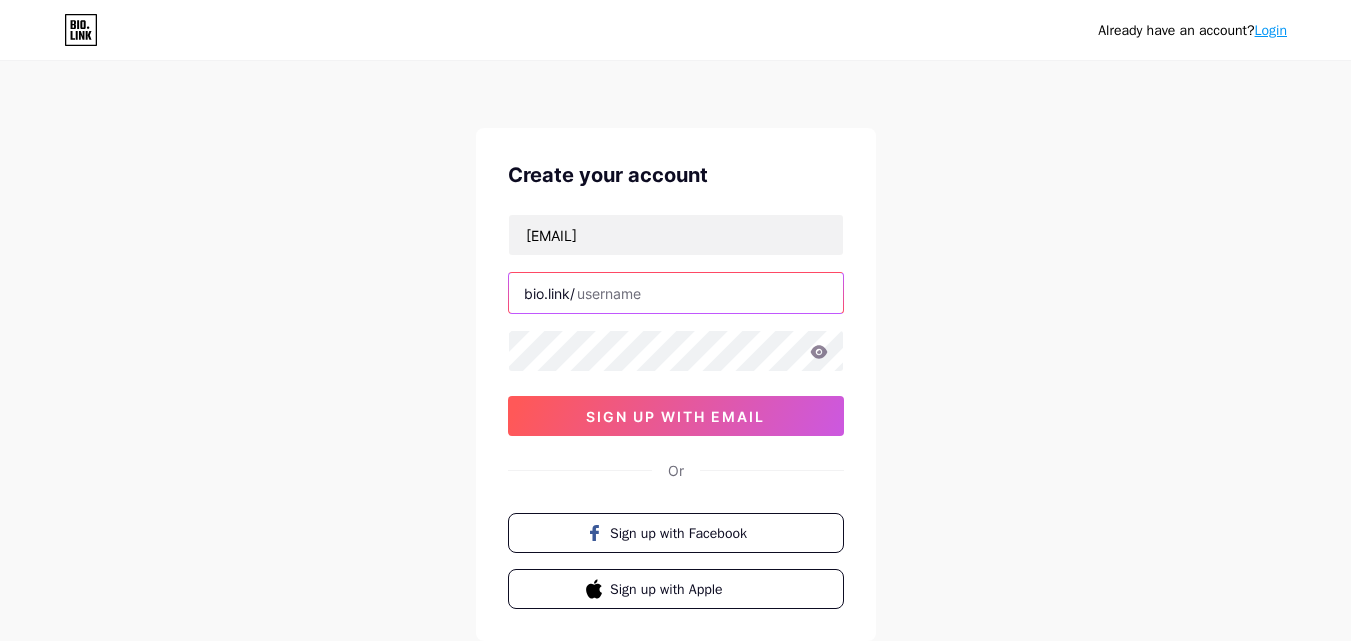click at bounding box center (676, 293) 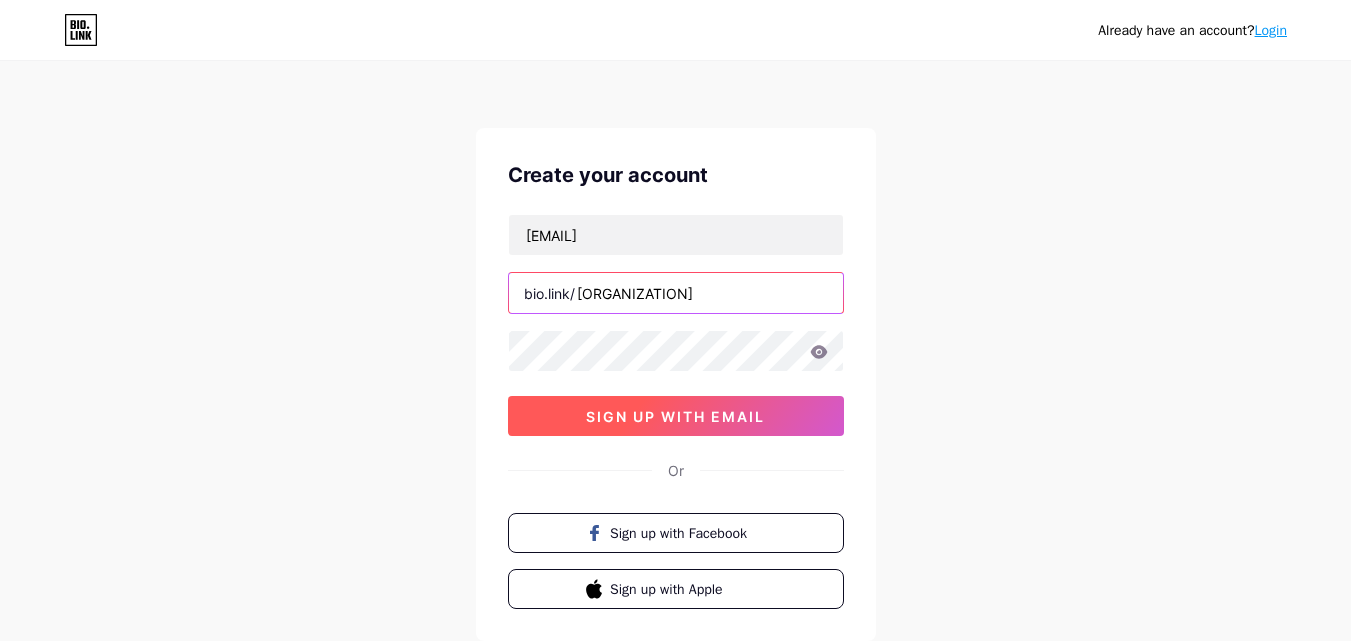 type on "ailesburyhairclinic" 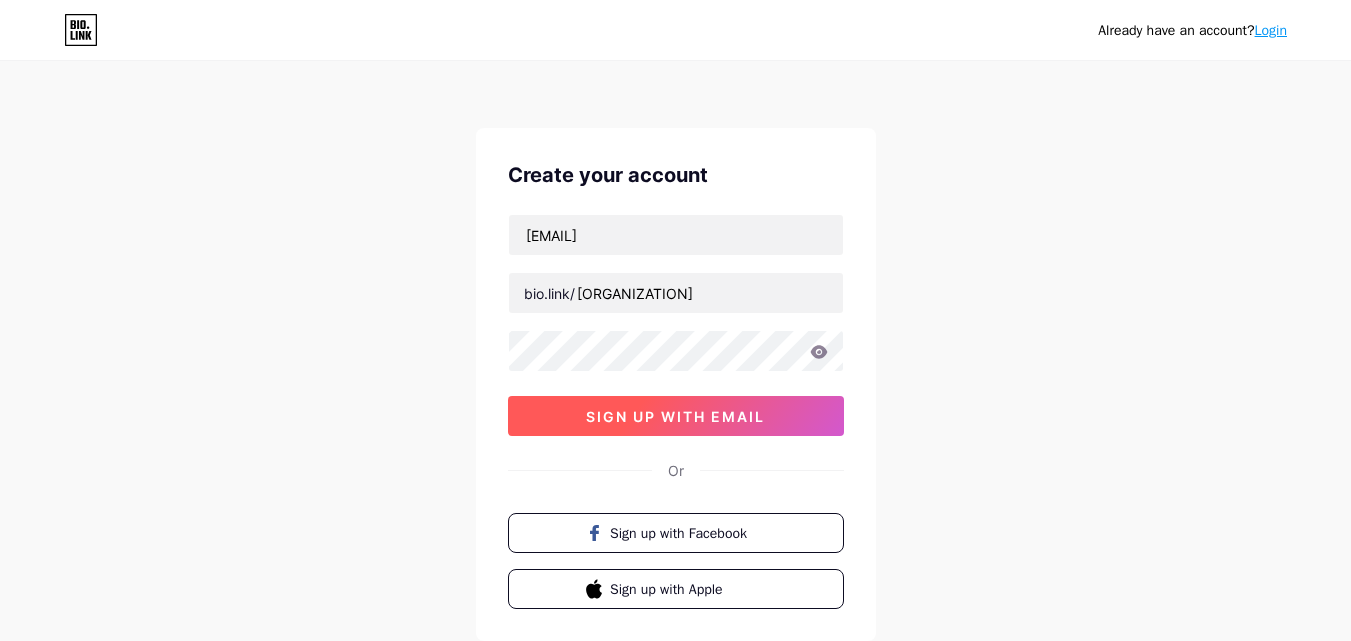 click on "sign up with email" at bounding box center (675, 416) 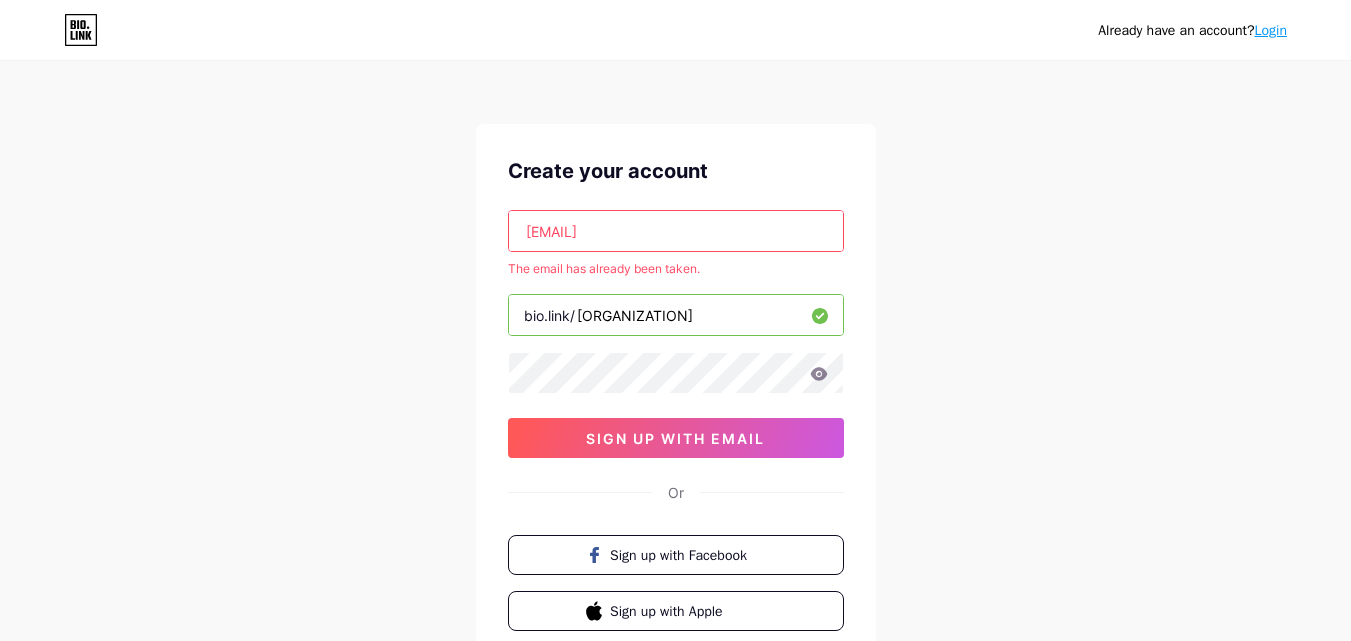 scroll, scrollTop: 0, scrollLeft: 0, axis: both 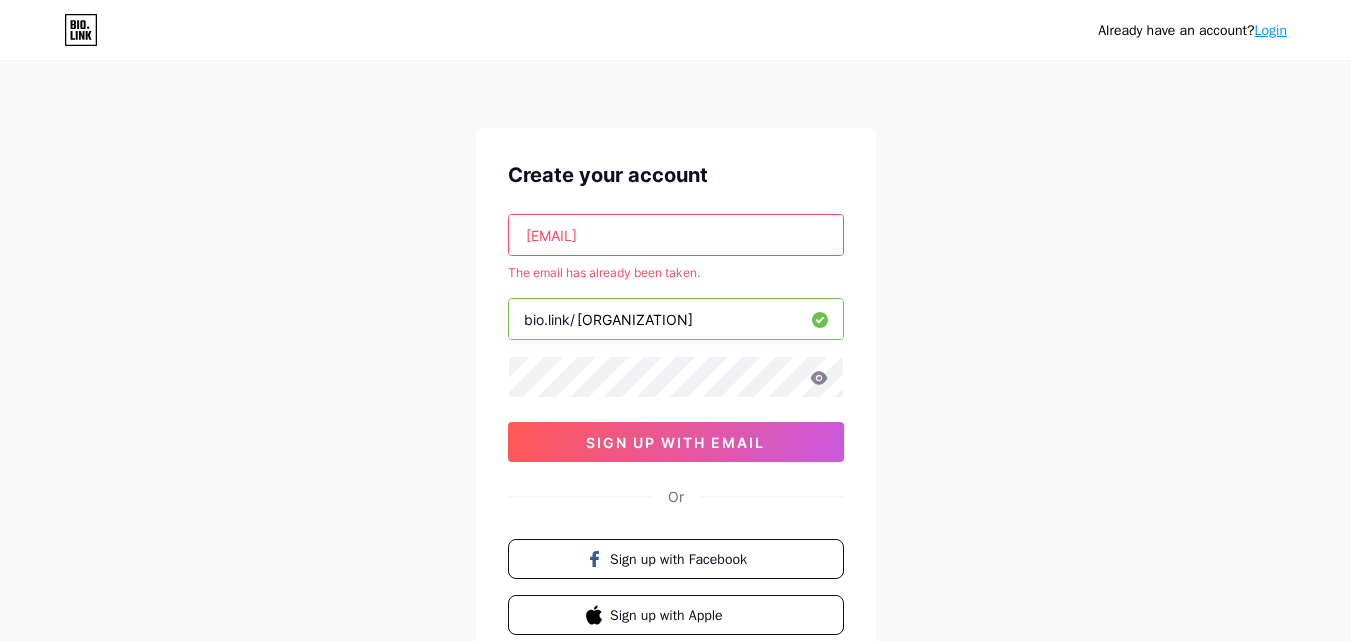 click on "Already have an account?  Login" at bounding box center [675, 30] 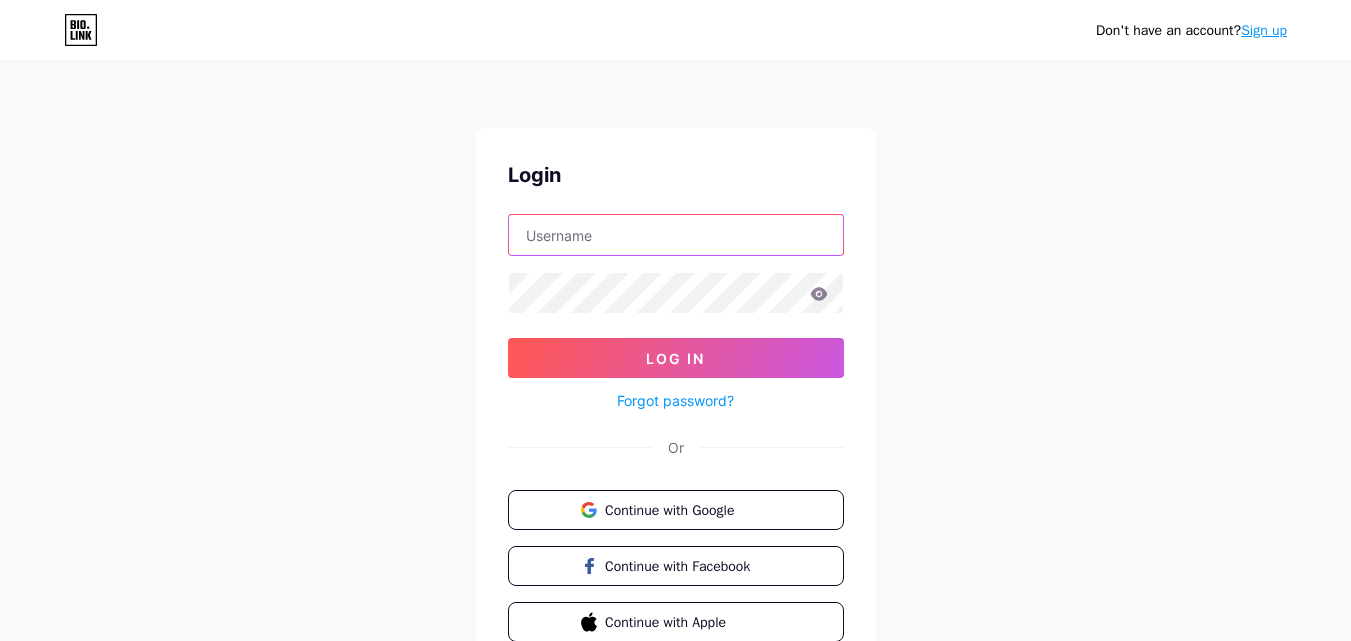 click at bounding box center [676, 235] 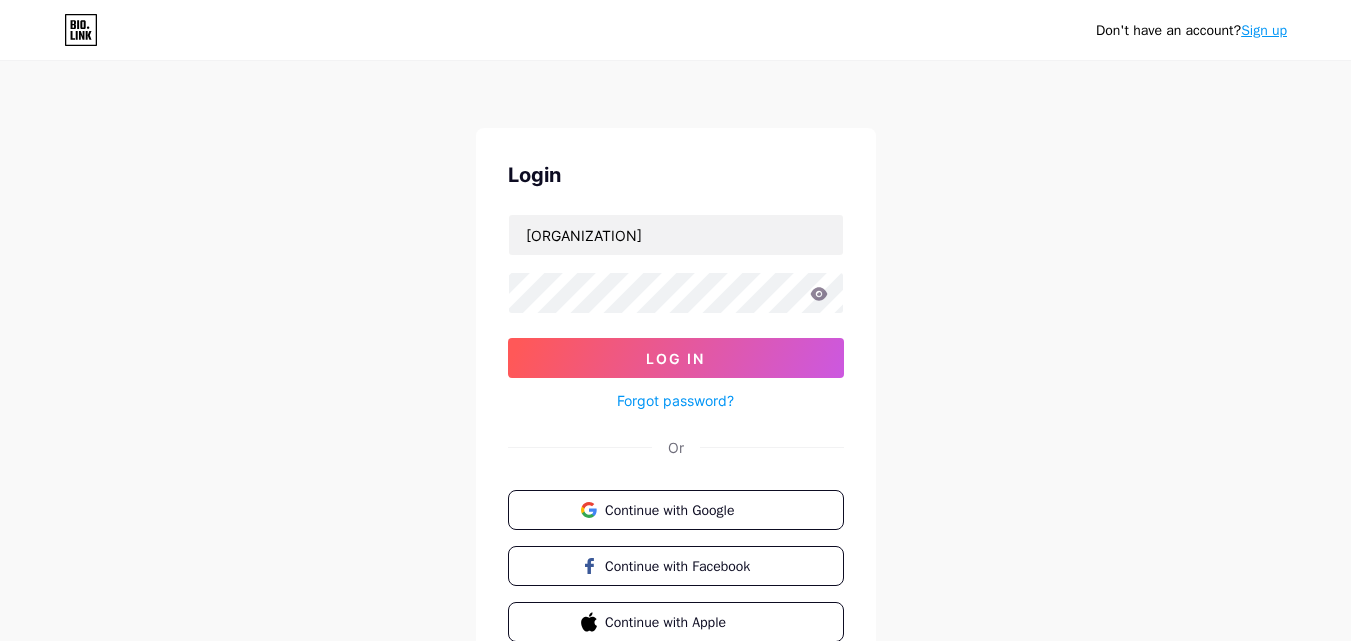 click on "ailesbury               Log In
Forgot password?" at bounding box center (676, 313) 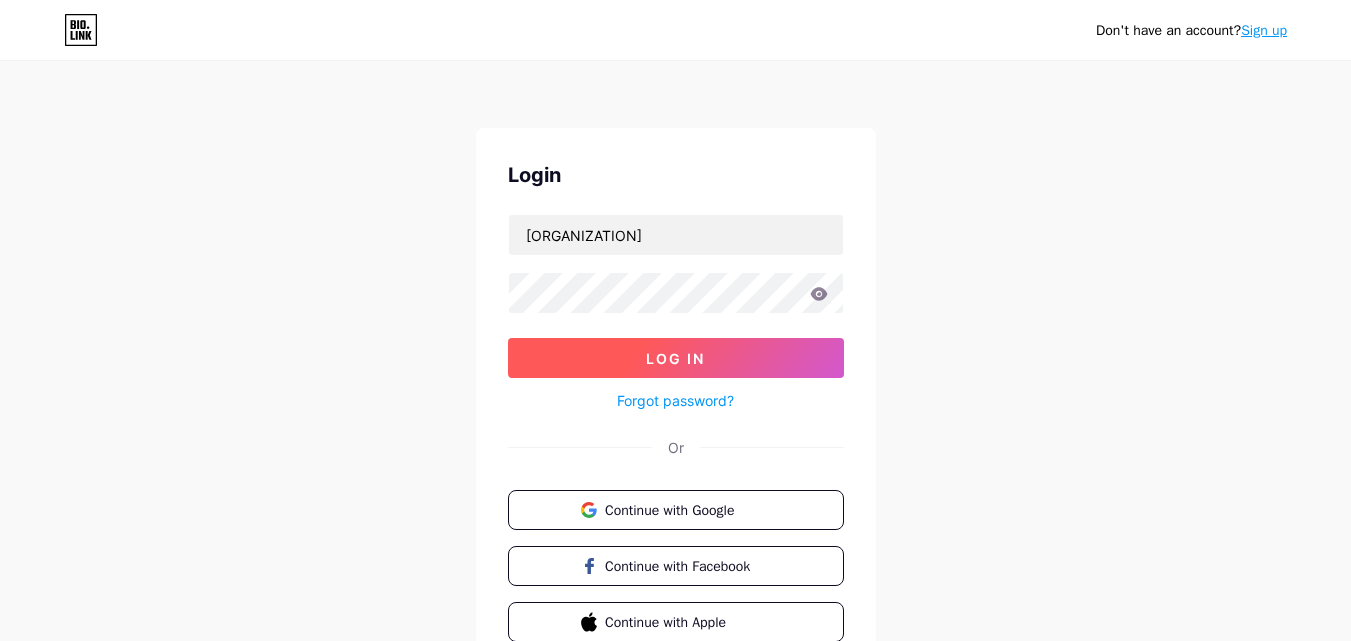 click on "Log In" at bounding box center (676, 358) 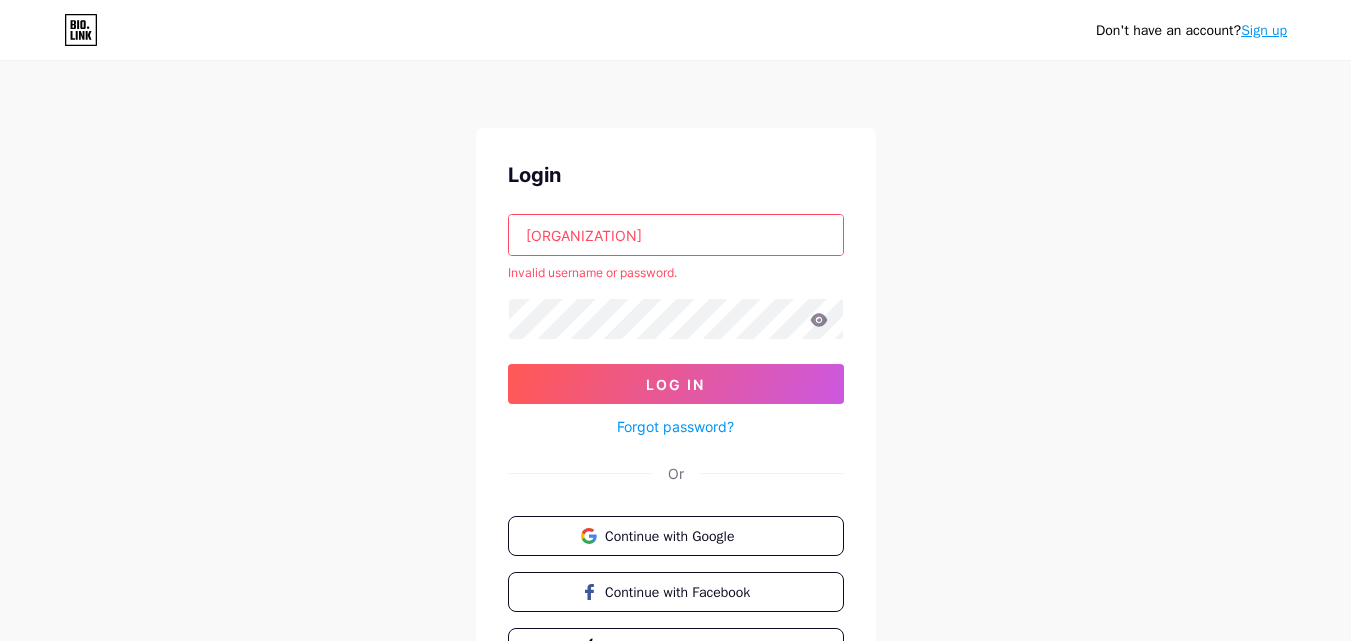 click on "ailesbury" at bounding box center (676, 235) 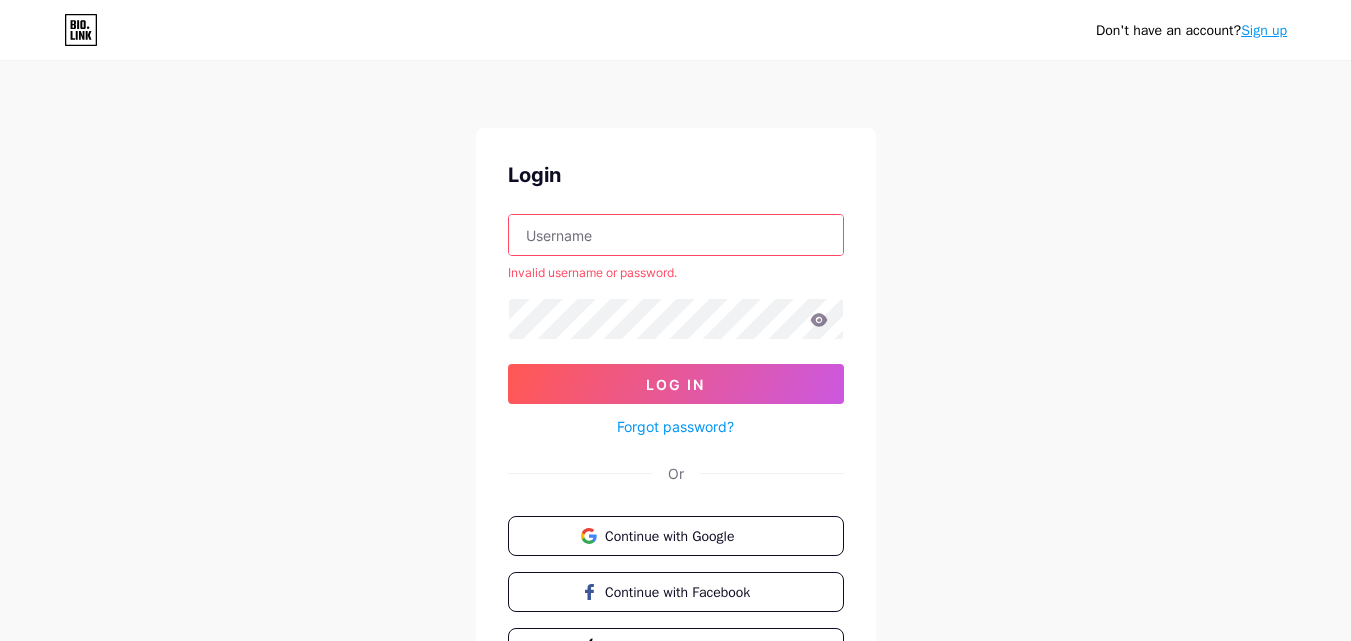 paste on "ailesburyhairclinic" 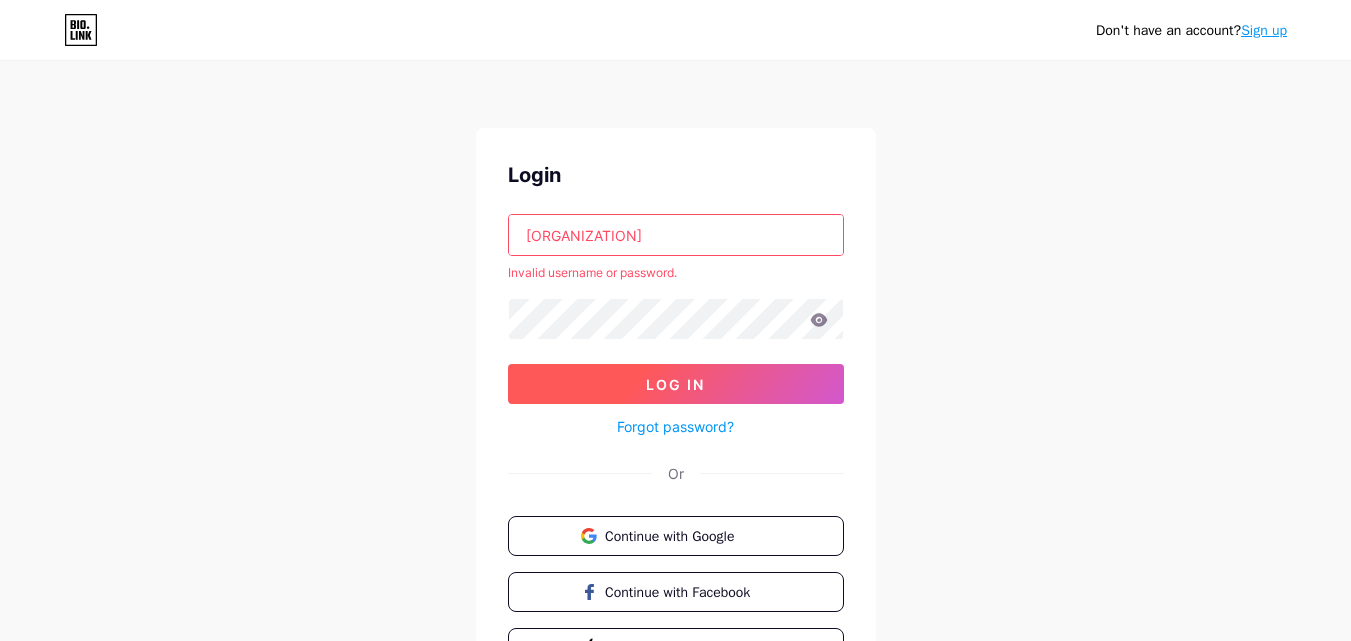 type on "ailesburyhairclinic" 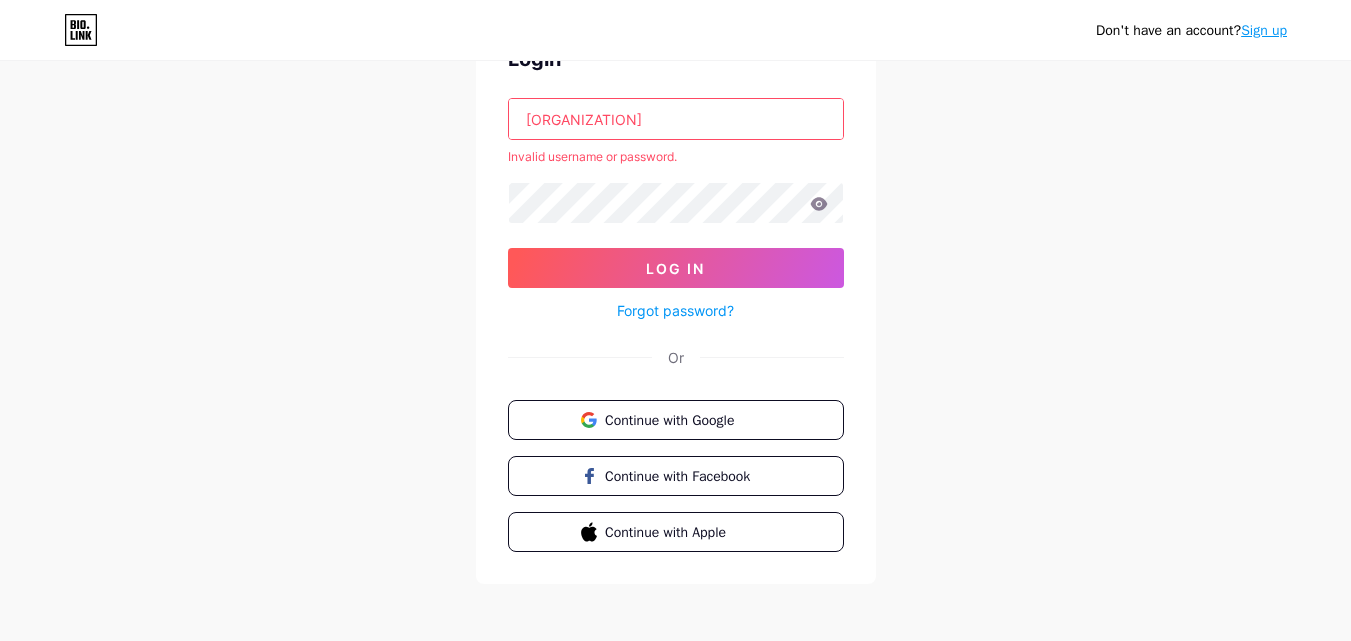 scroll, scrollTop: 122, scrollLeft: 0, axis: vertical 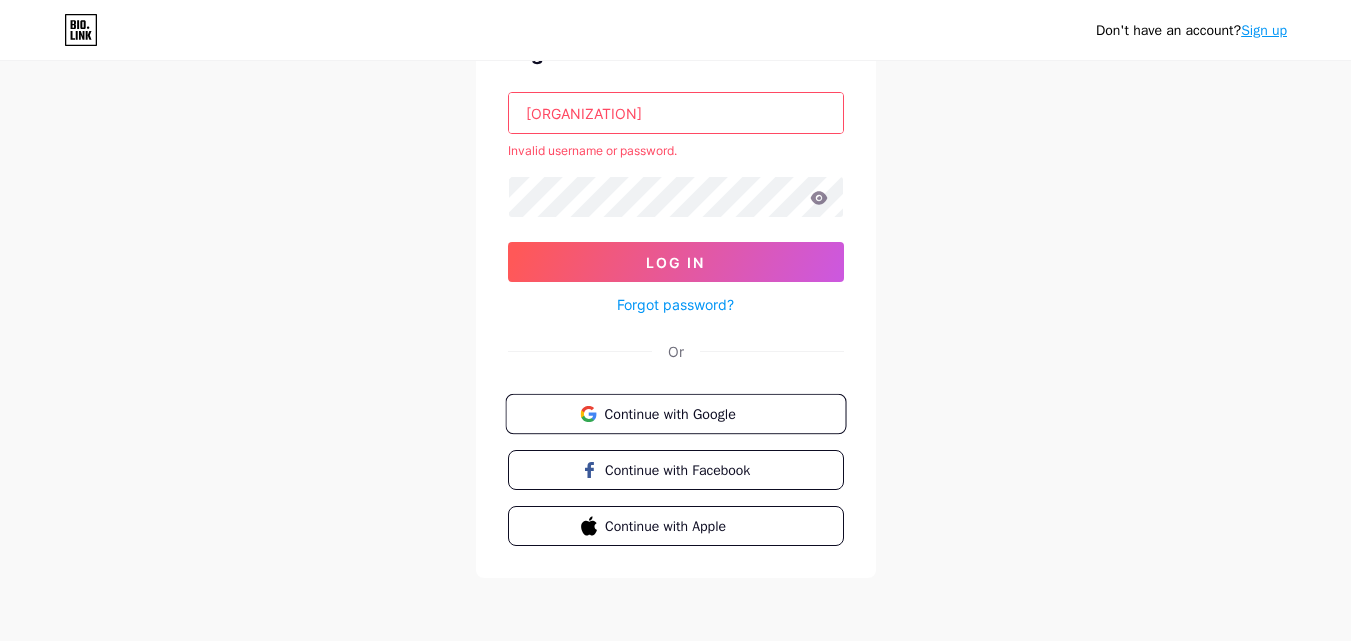 click on "Continue with Google" at bounding box center [687, 413] 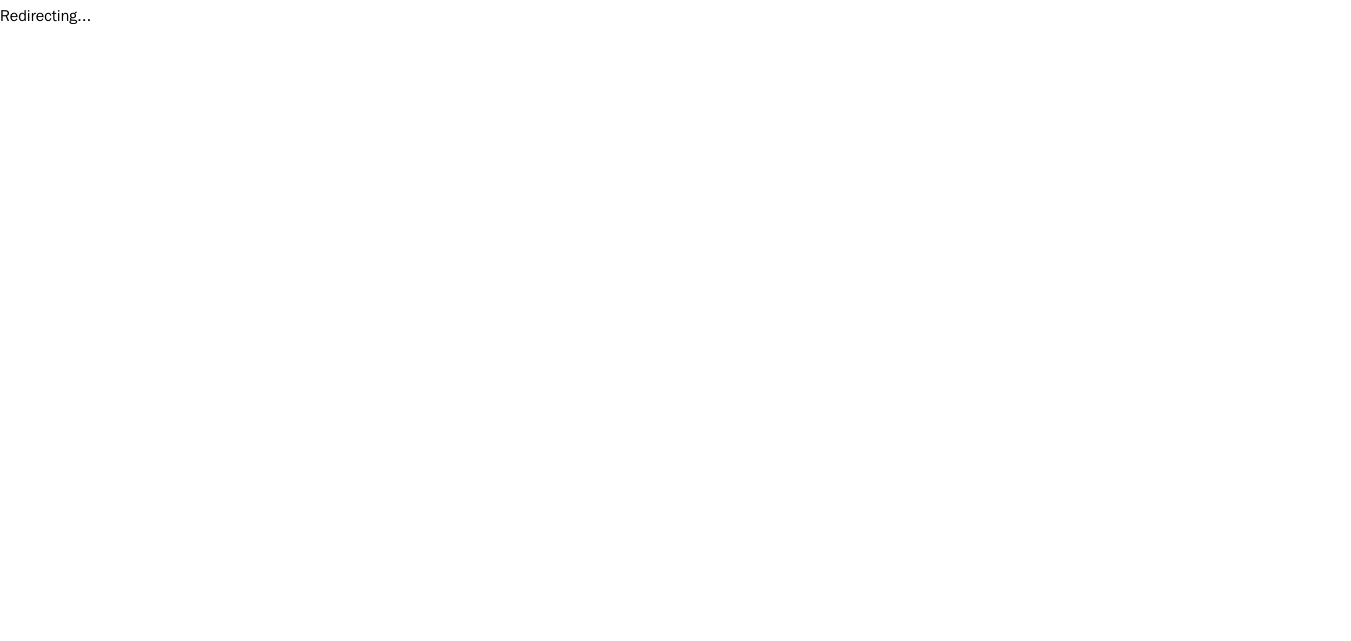 scroll, scrollTop: 0, scrollLeft: 0, axis: both 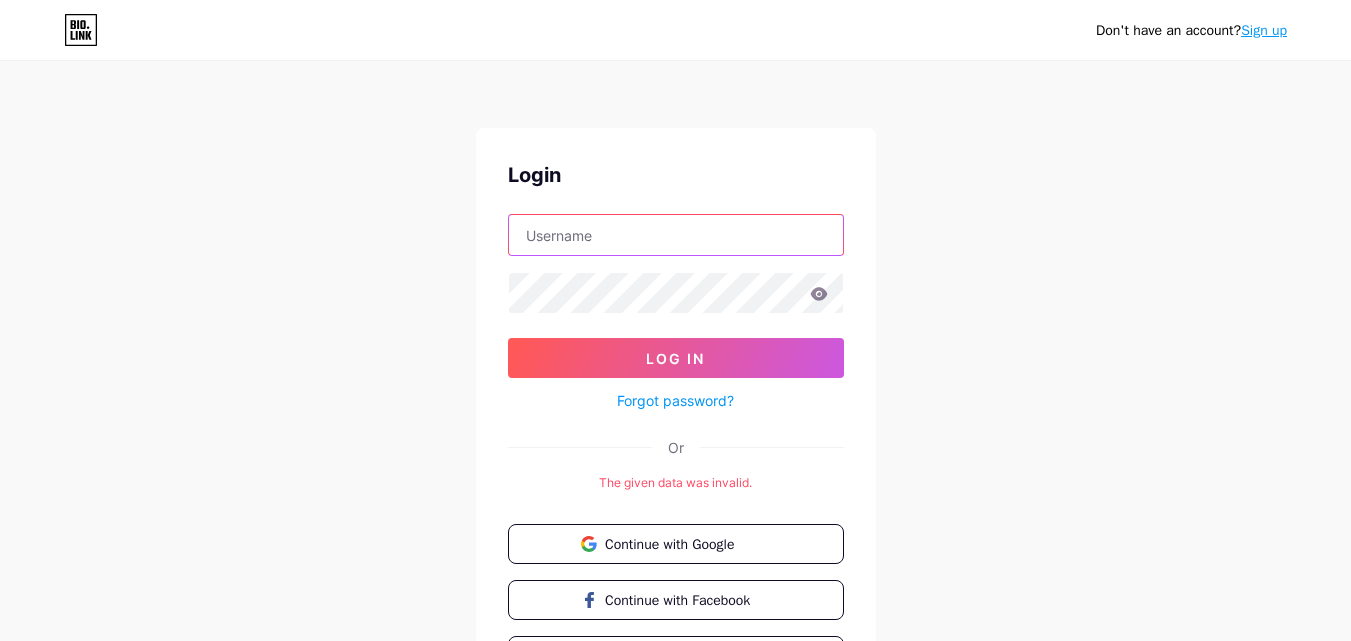 click at bounding box center (676, 235) 